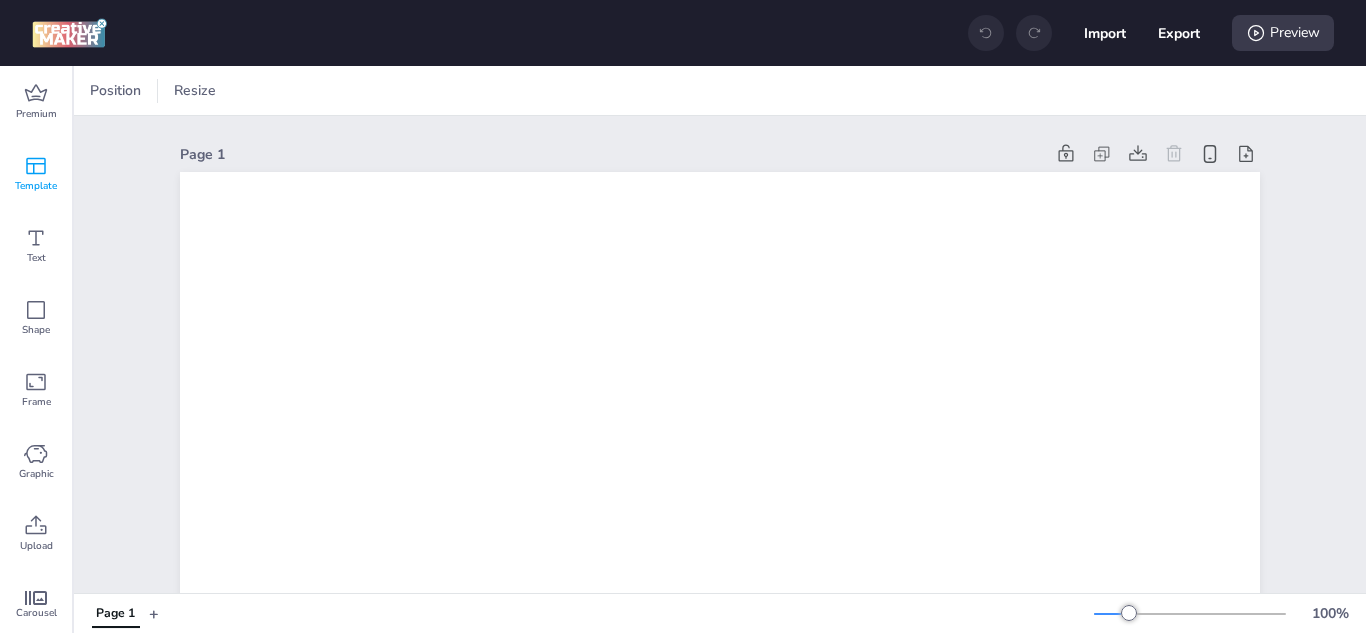 scroll, scrollTop: 0, scrollLeft: 0, axis: both 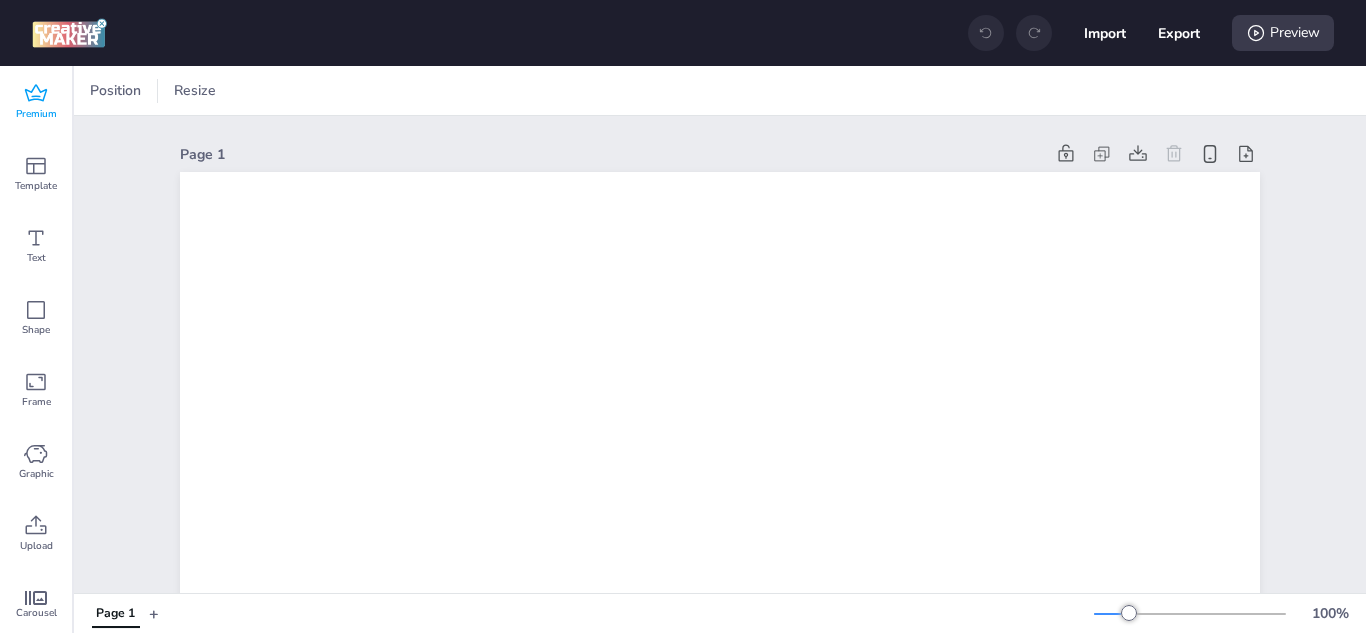 click 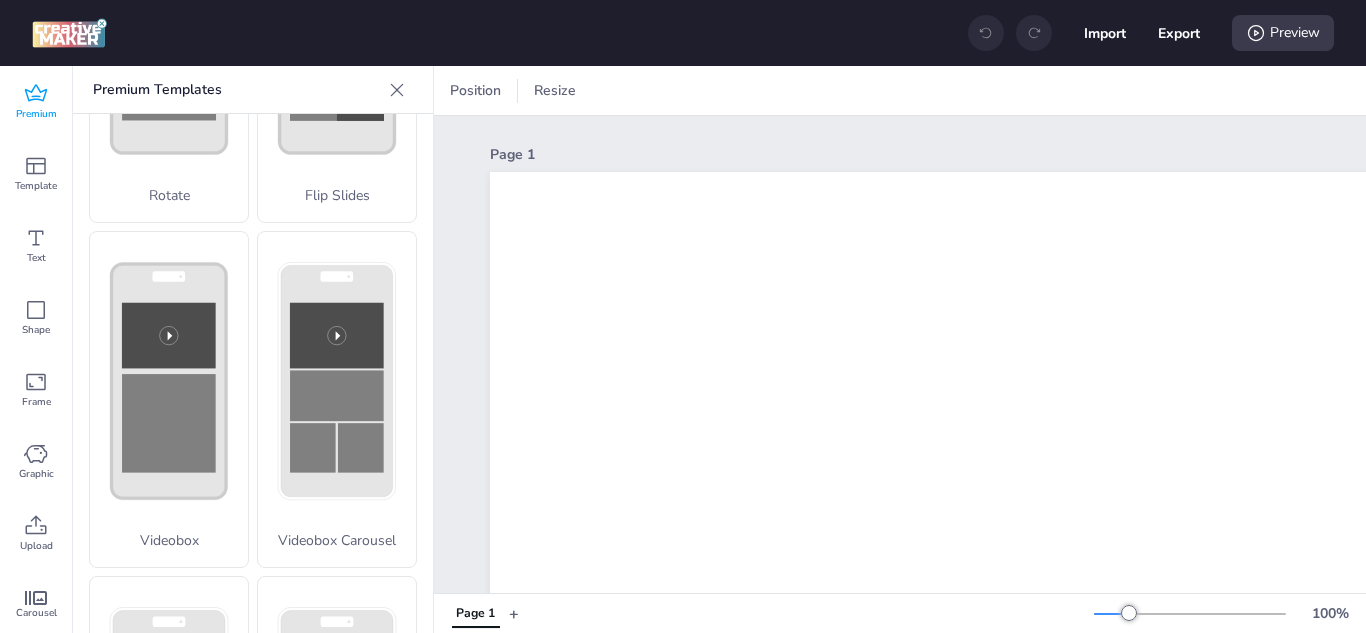 scroll, scrollTop: 600, scrollLeft: 0, axis: vertical 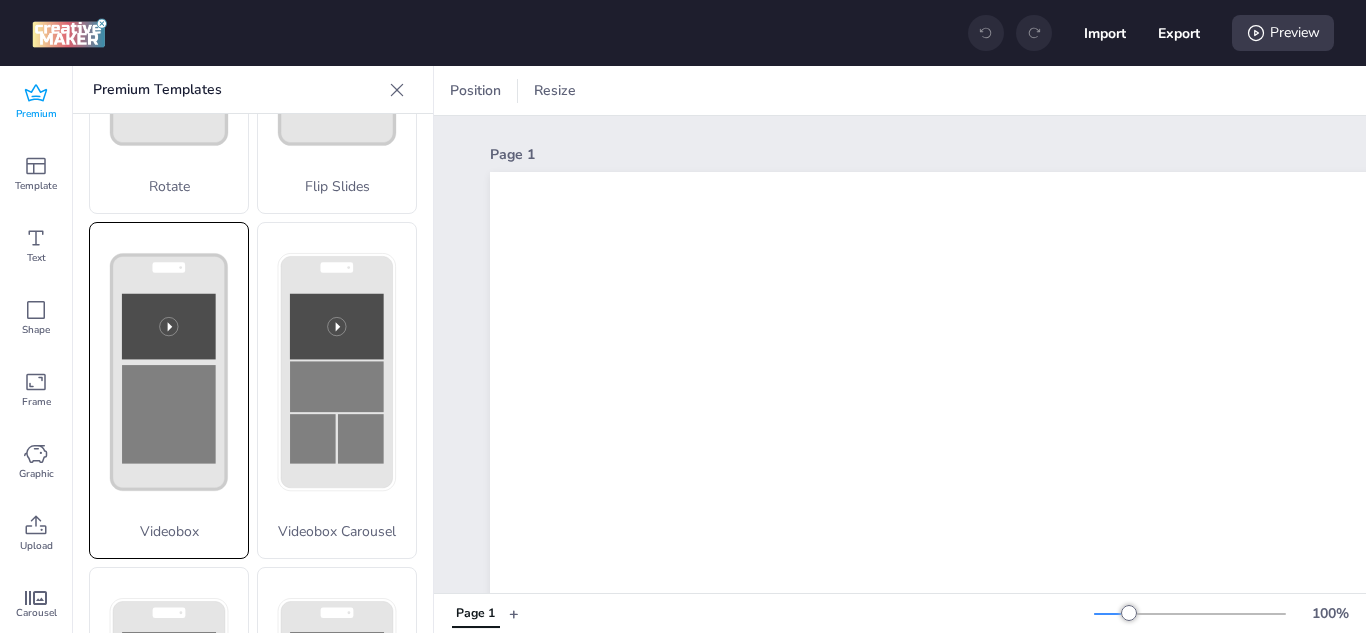 click 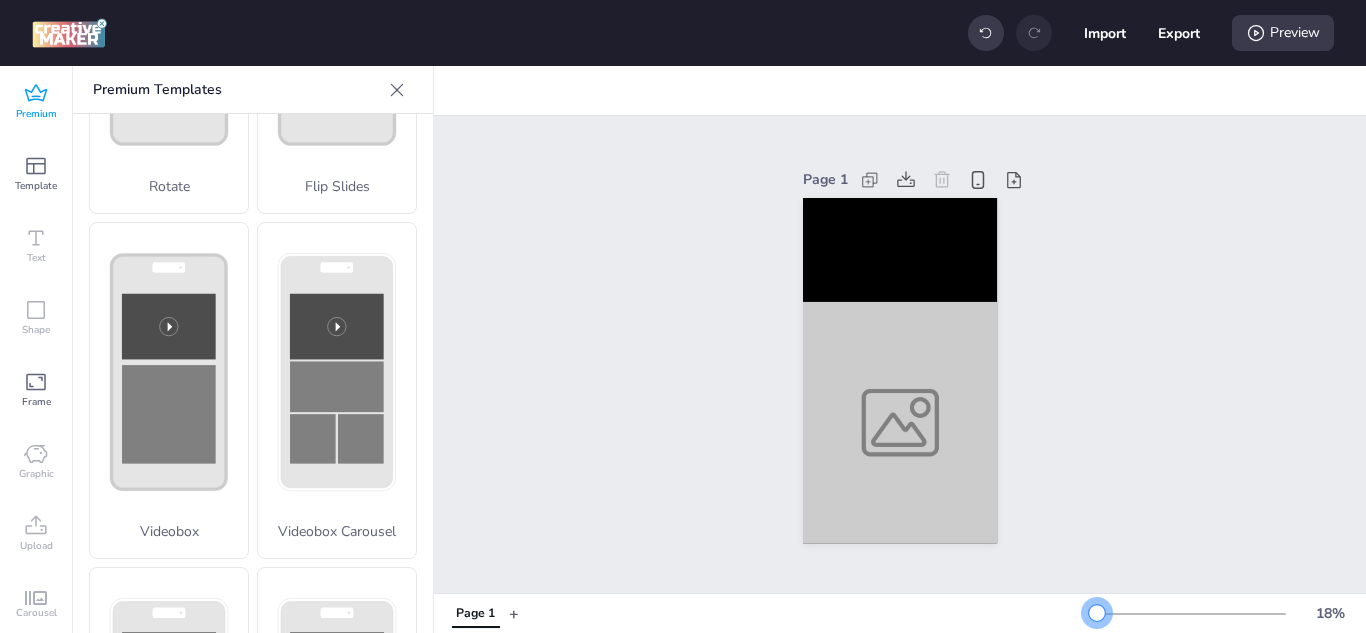drag, startPoint x: 1114, startPoint y: 612, endPoint x: 1082, endPoint y: 622, distance: 33.526108 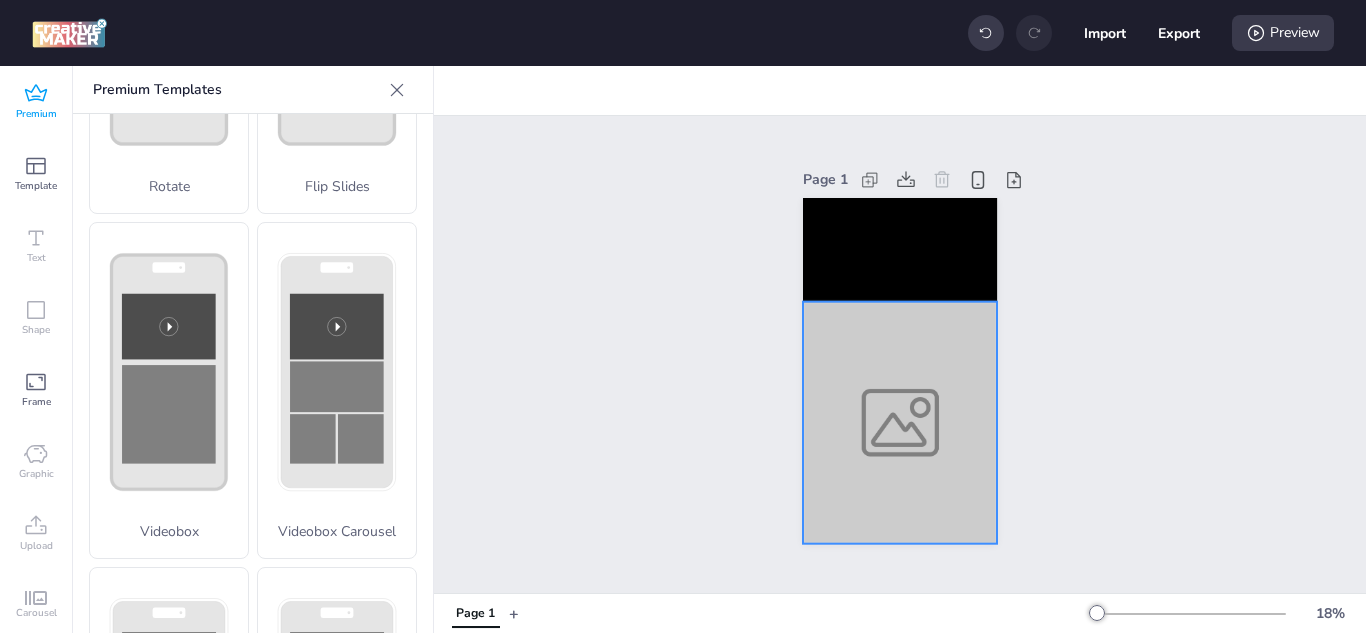 click at bounding box center (900, 422) 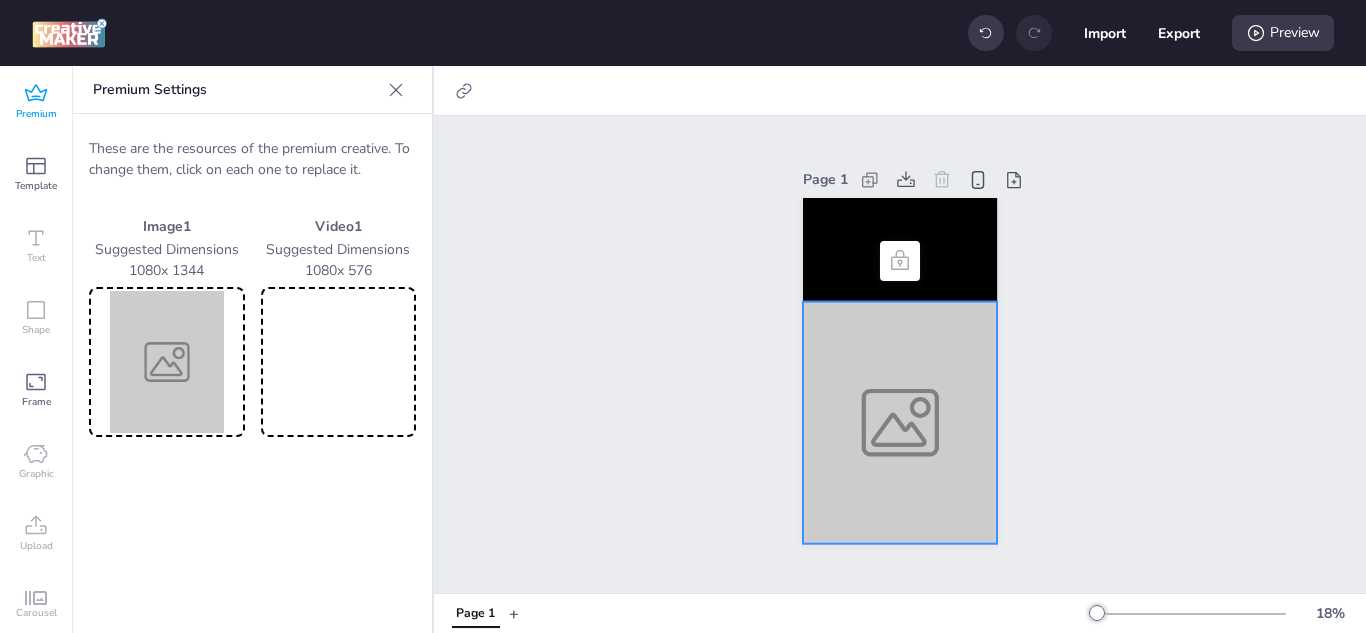 click at bounding box center (167, 362) 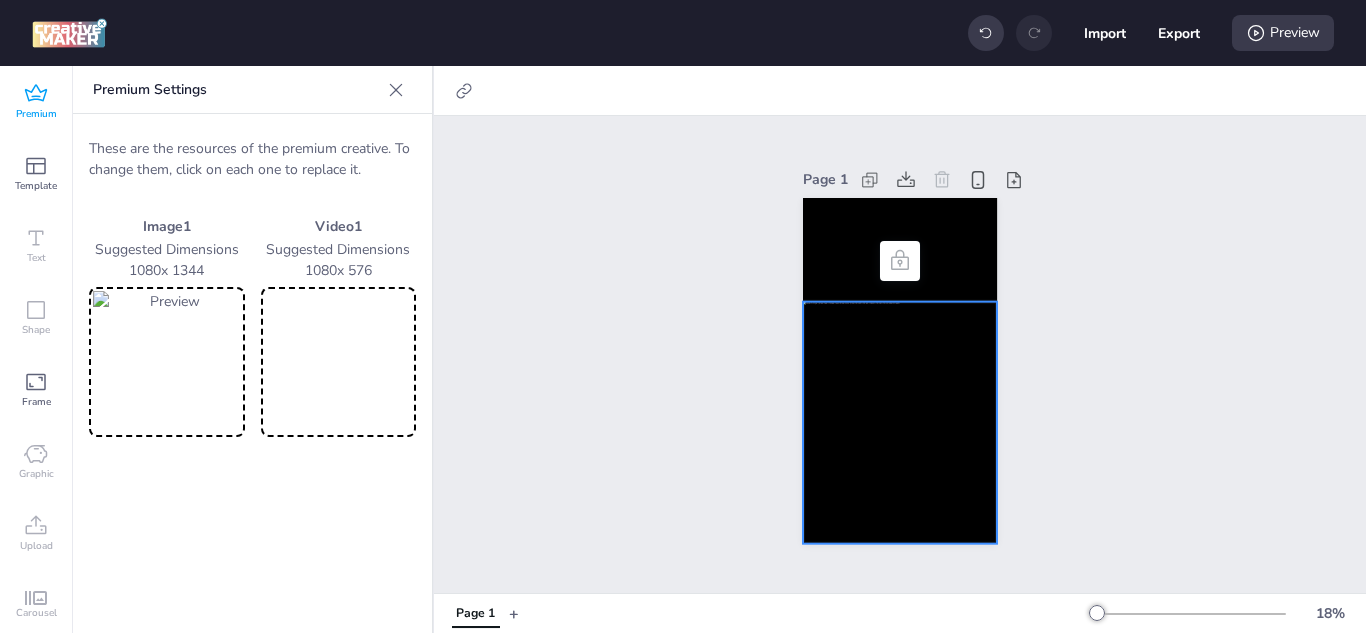 click at bounding box center [339, 362] 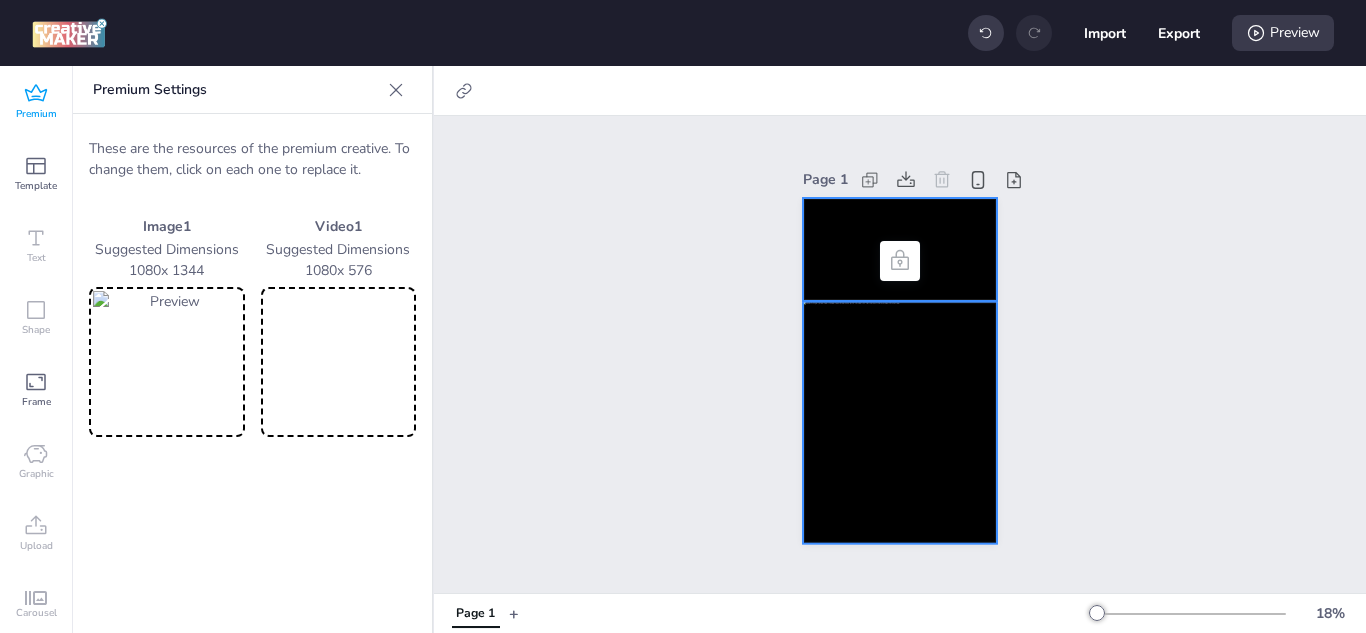 click at bounding box center (900, 250) 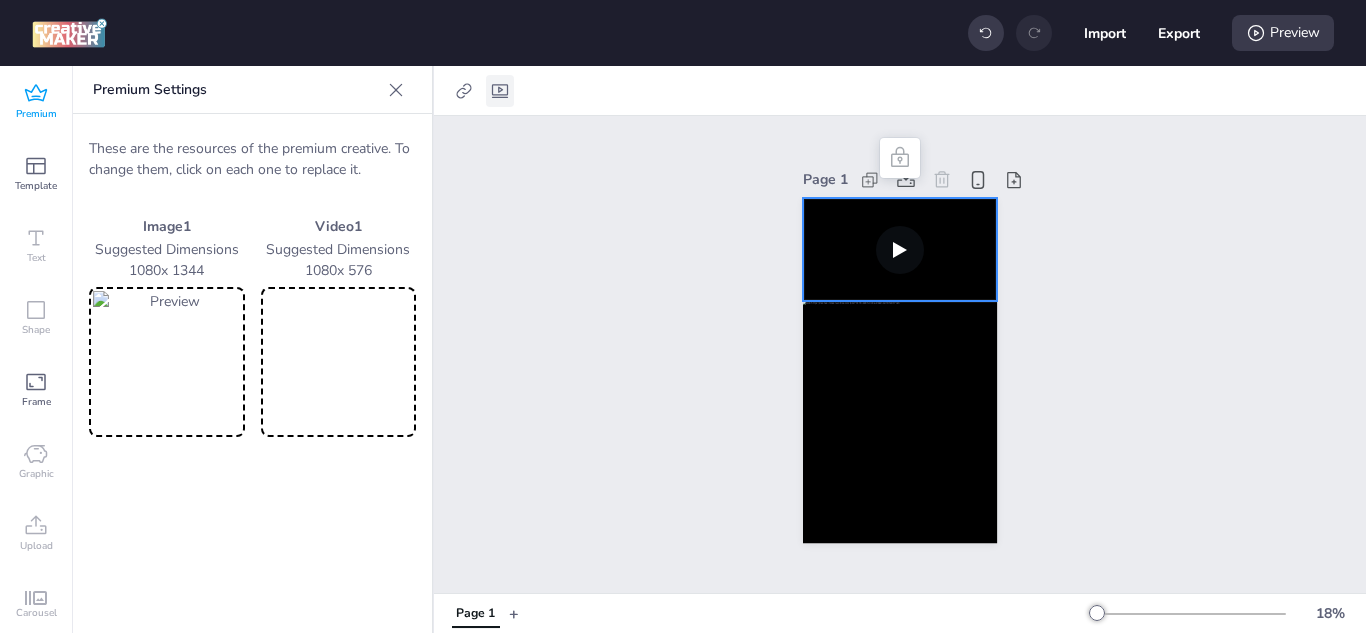 click 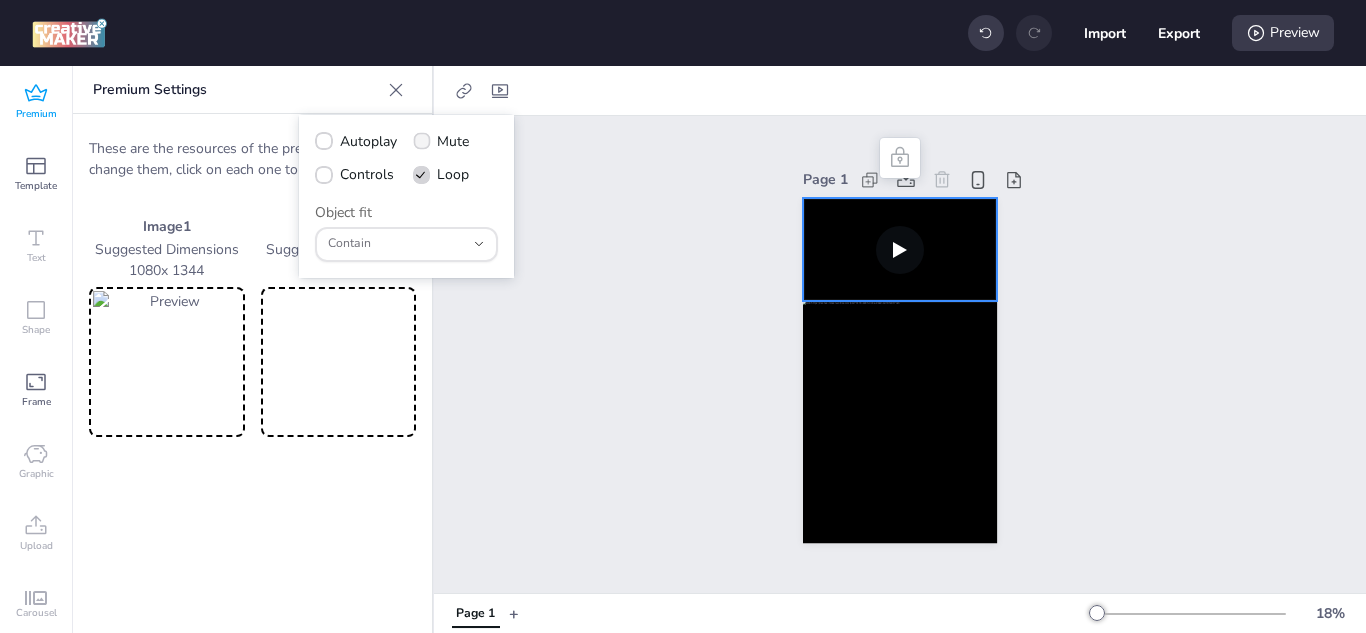 click 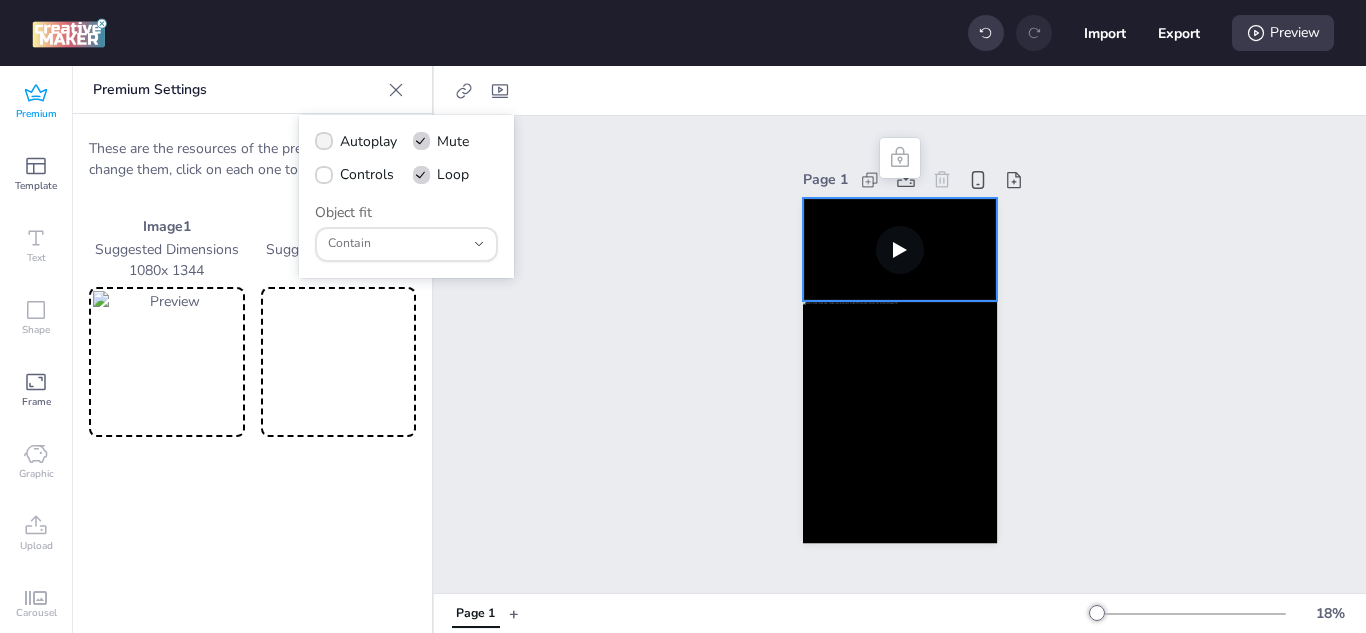 click 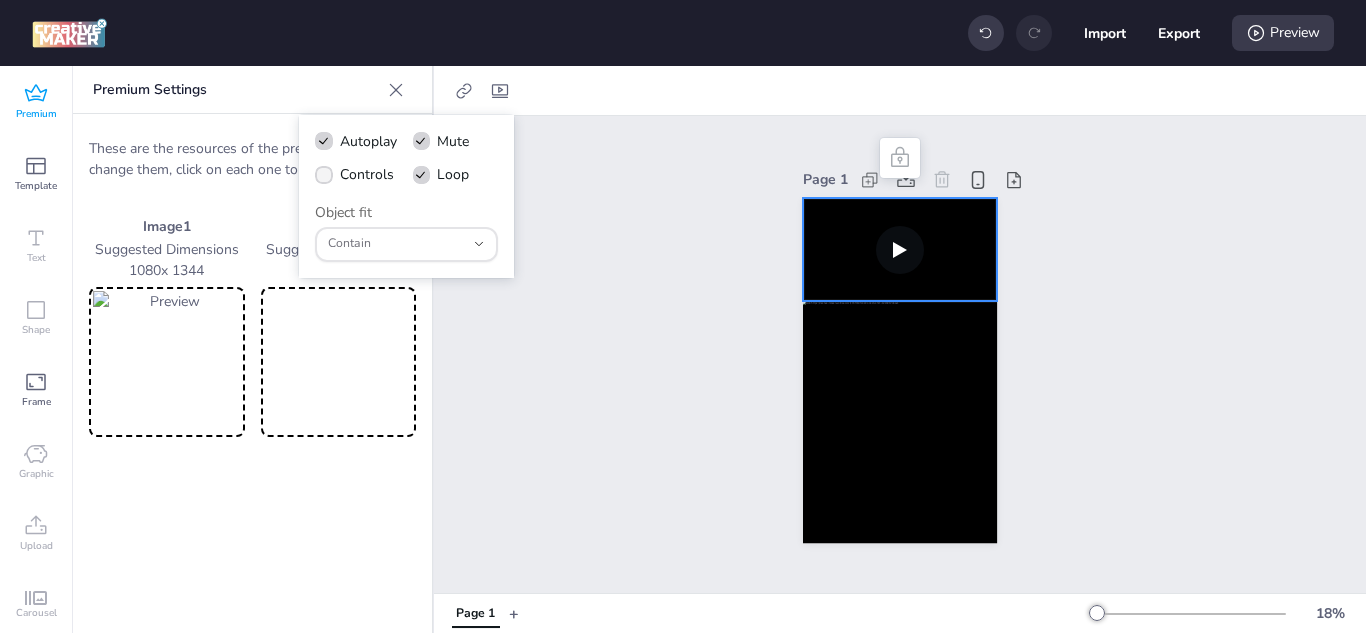 click on "Controls" at bounding box center (354, 174) 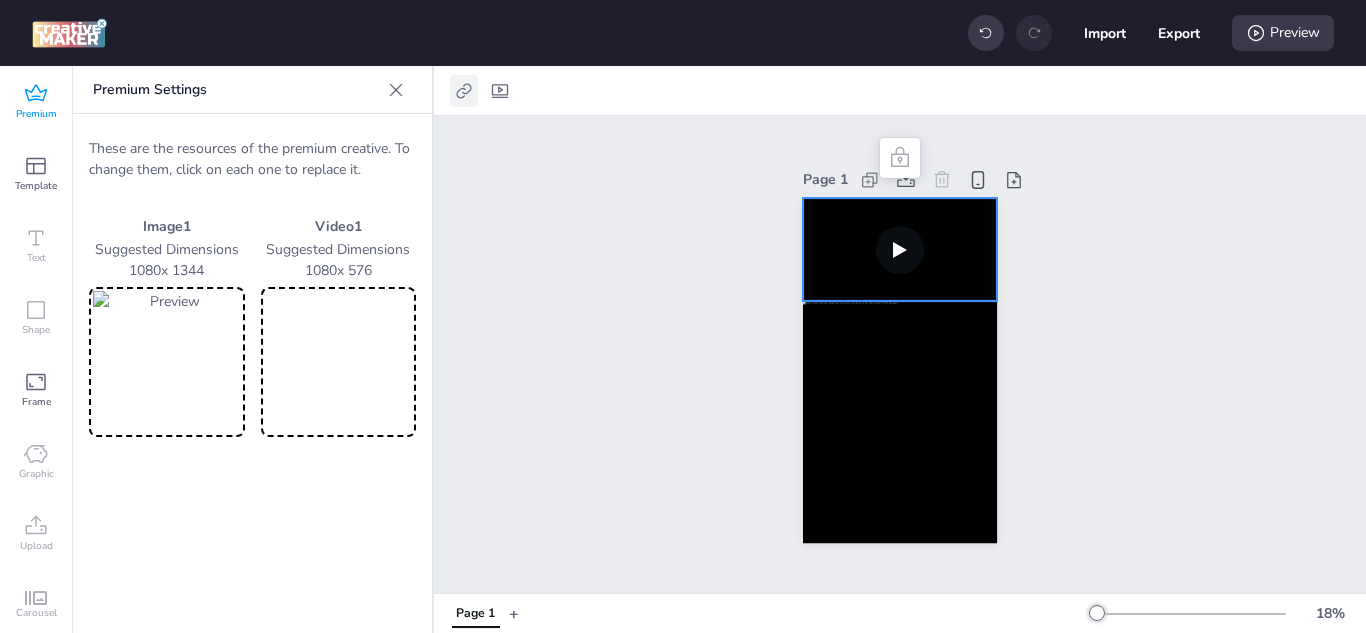 click at bounding box center (464, 91) 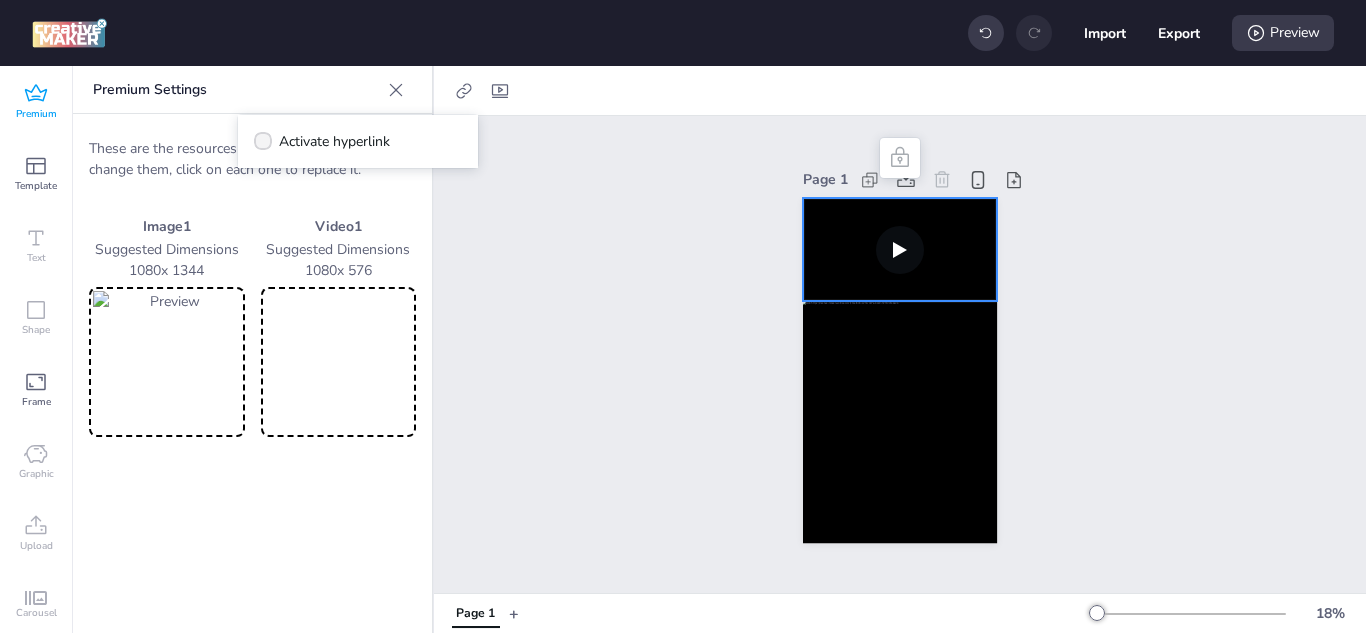 click 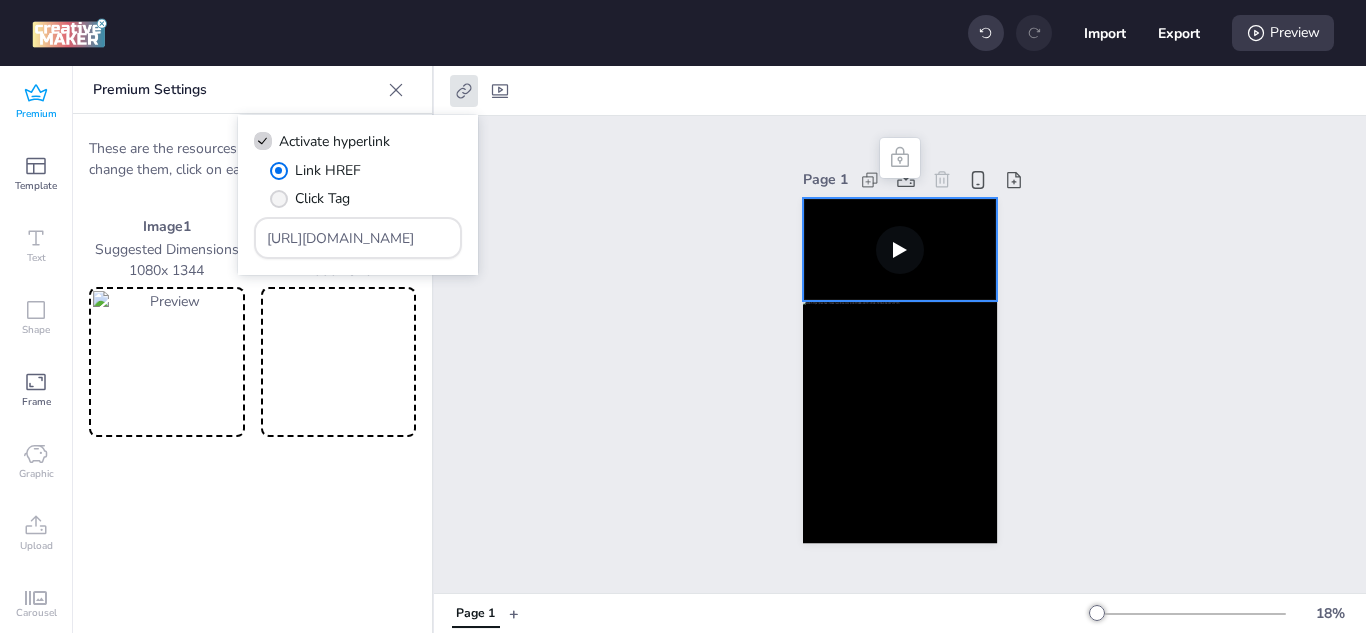 click at bounding box center (279, 199) 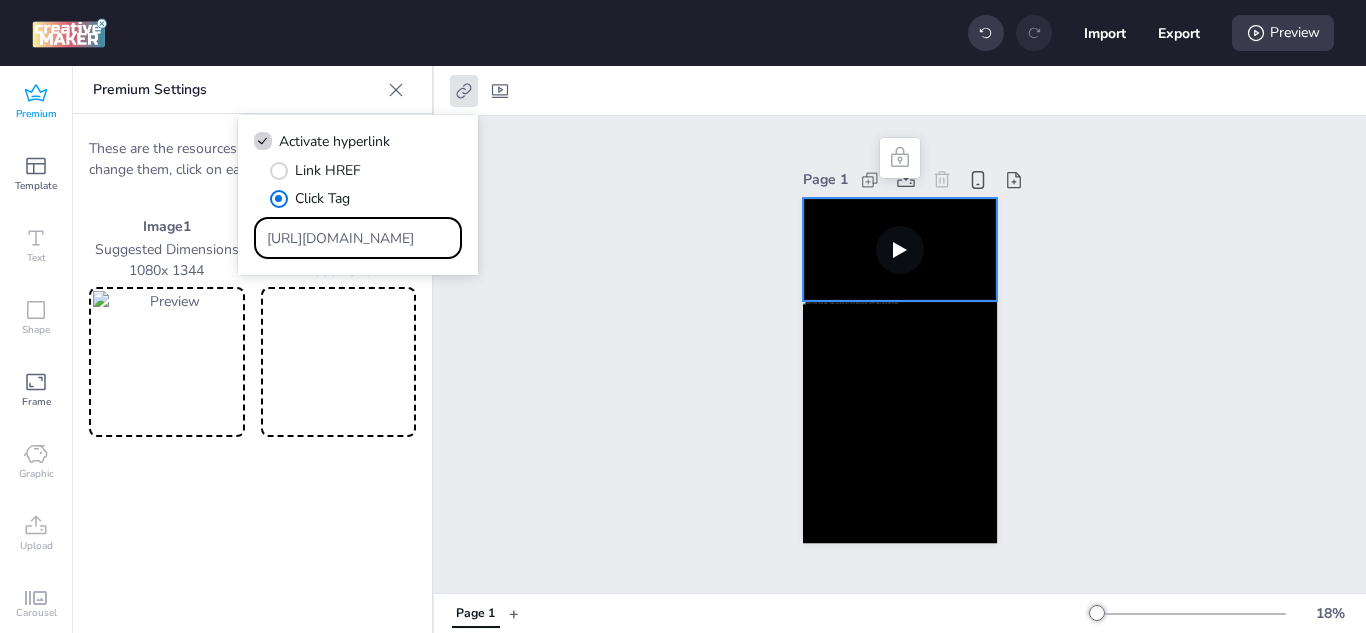 drag, startPoint x: 423, startPoint y: 239, endPoint x: 193, endPoint y: 259, distance: 230.86794 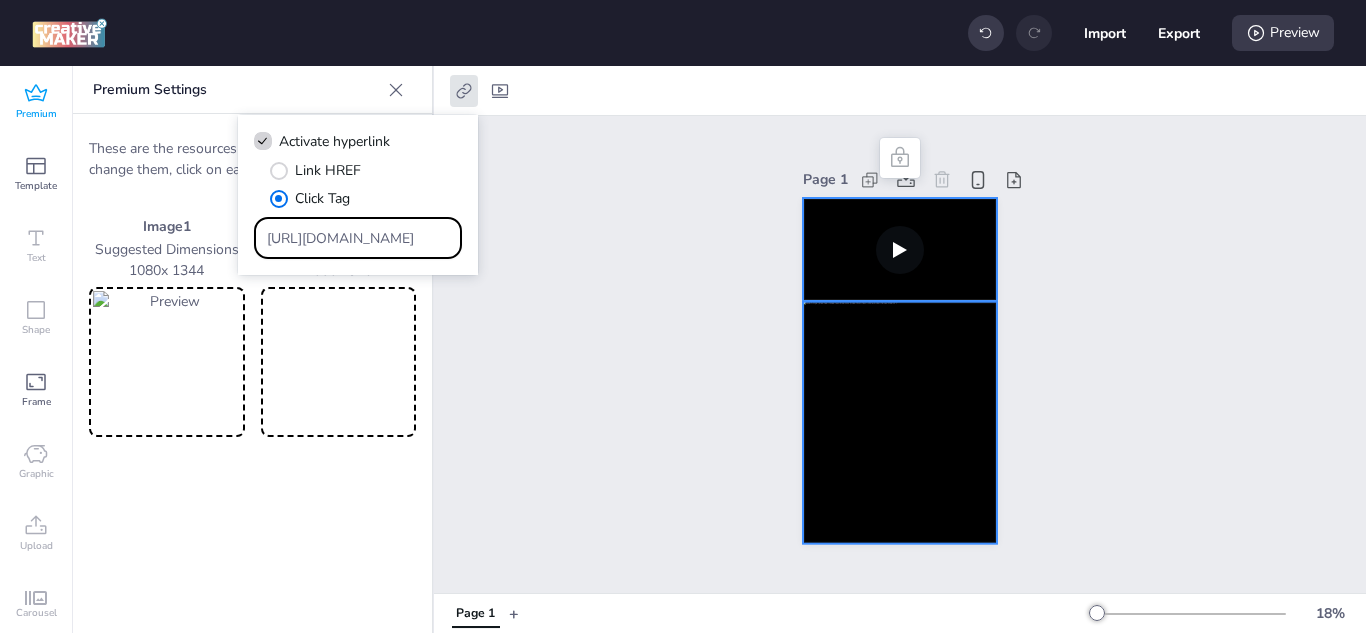 click at bounding box center (900, 422) 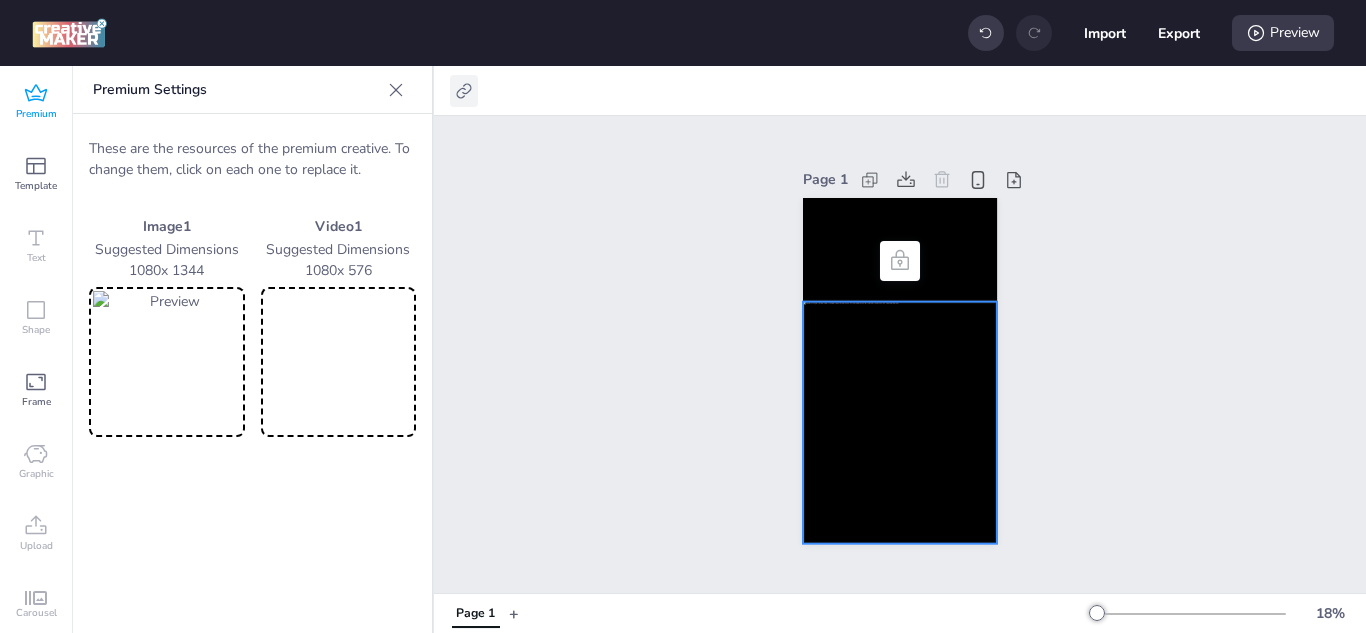 click 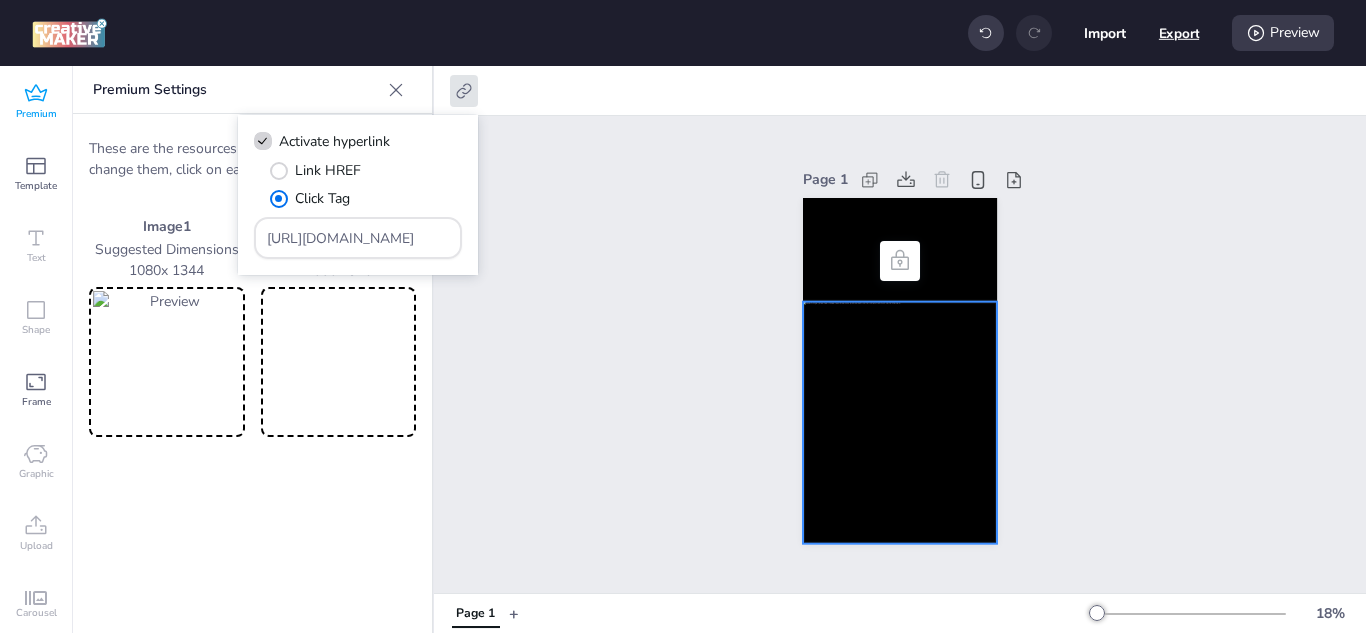 click on "Export" at bounding box center [1179, 33] 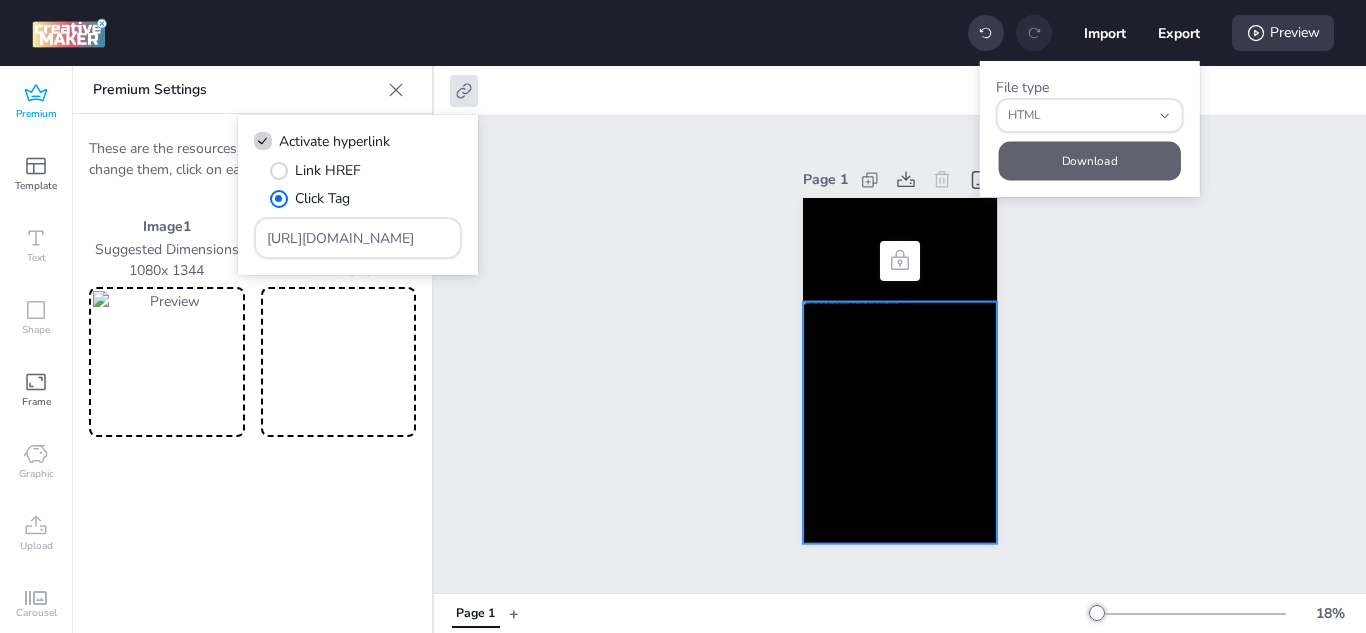click on "Download" at bounding box center [1090, 161] 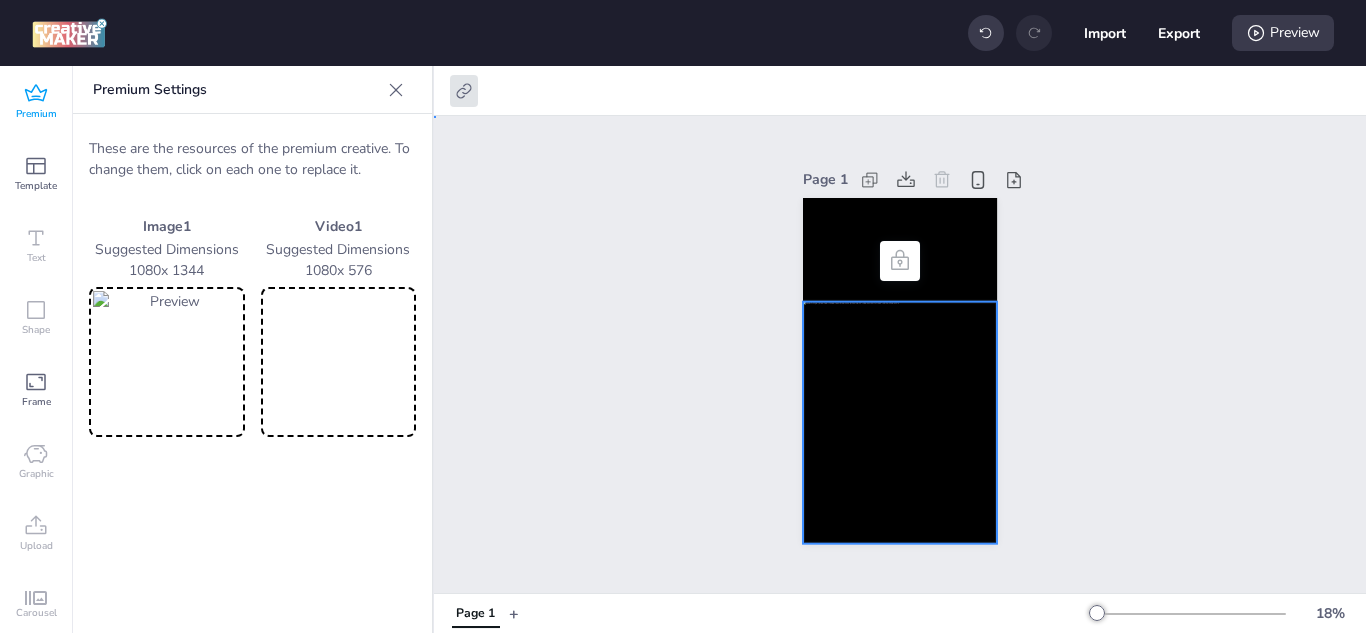click on "Page 1" at bounding box center (900, 354) 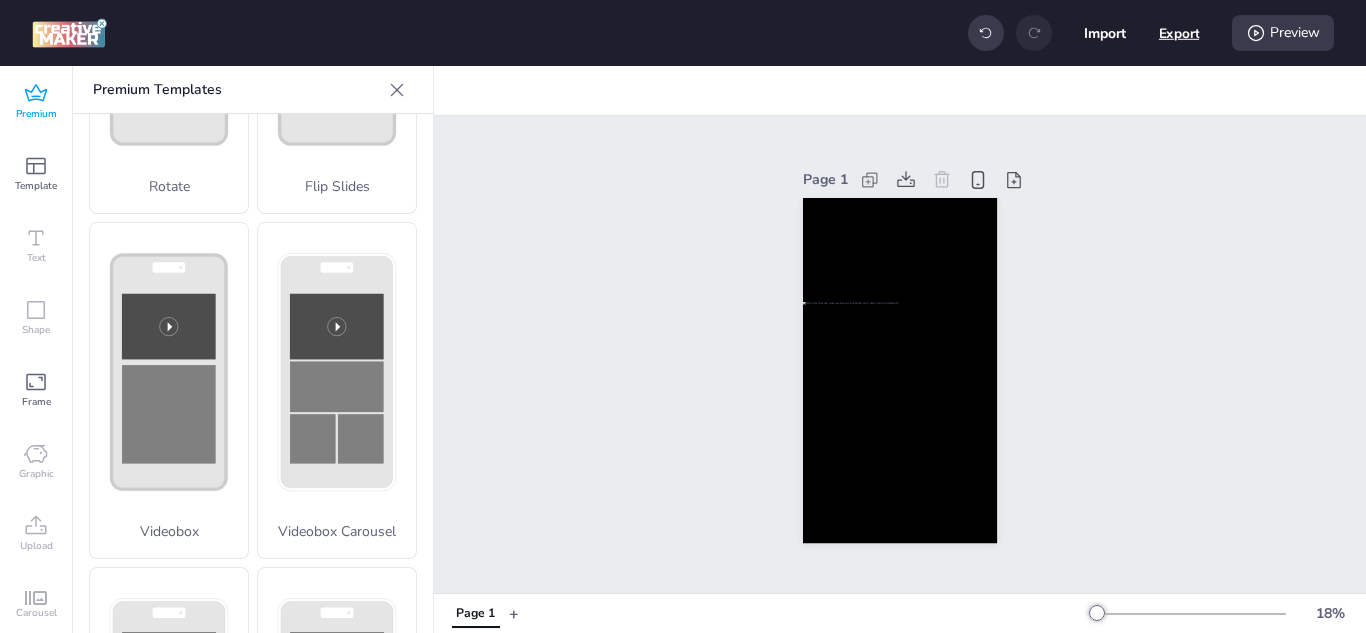 click on "Export" at bounding box center [1179, 33] 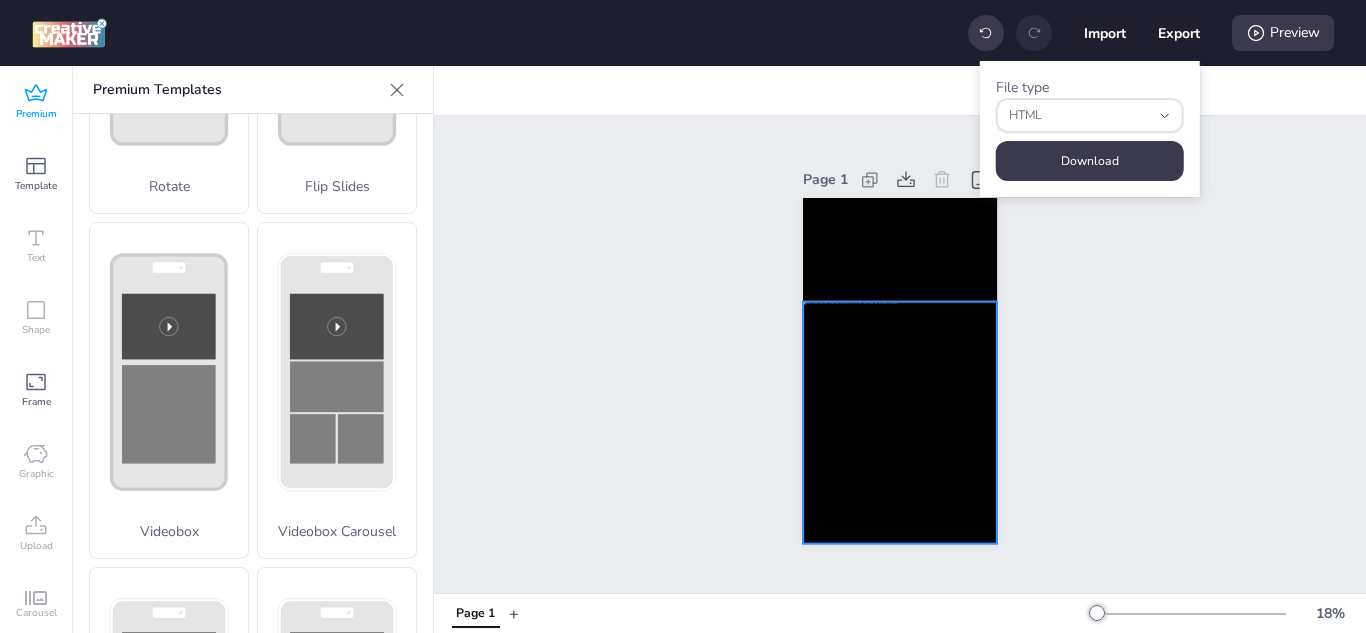 click at bounding box center [900, 422] 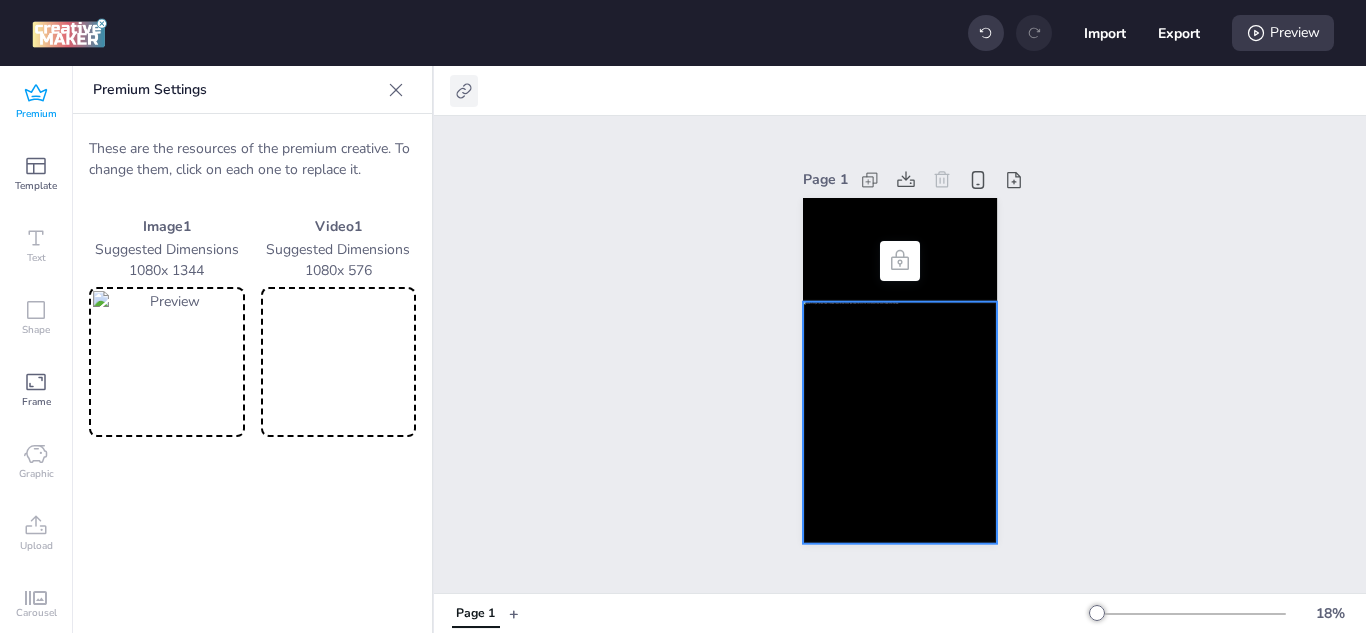 click 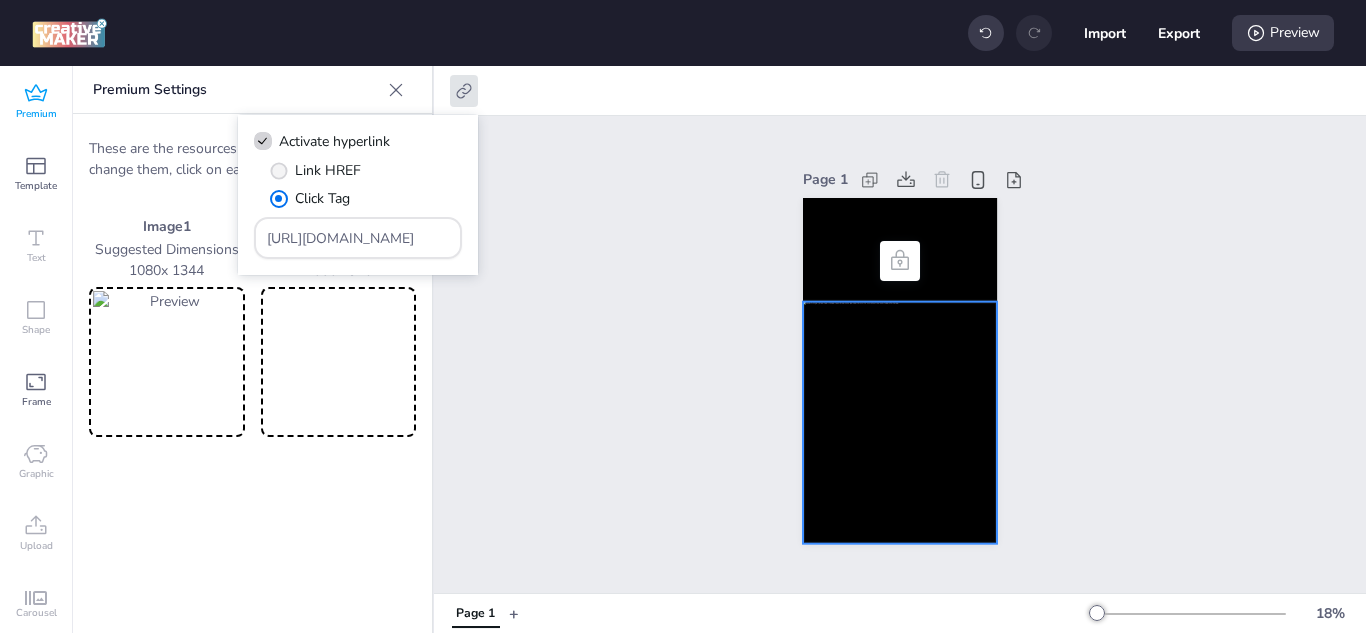 click at bounding box center [278, 170] 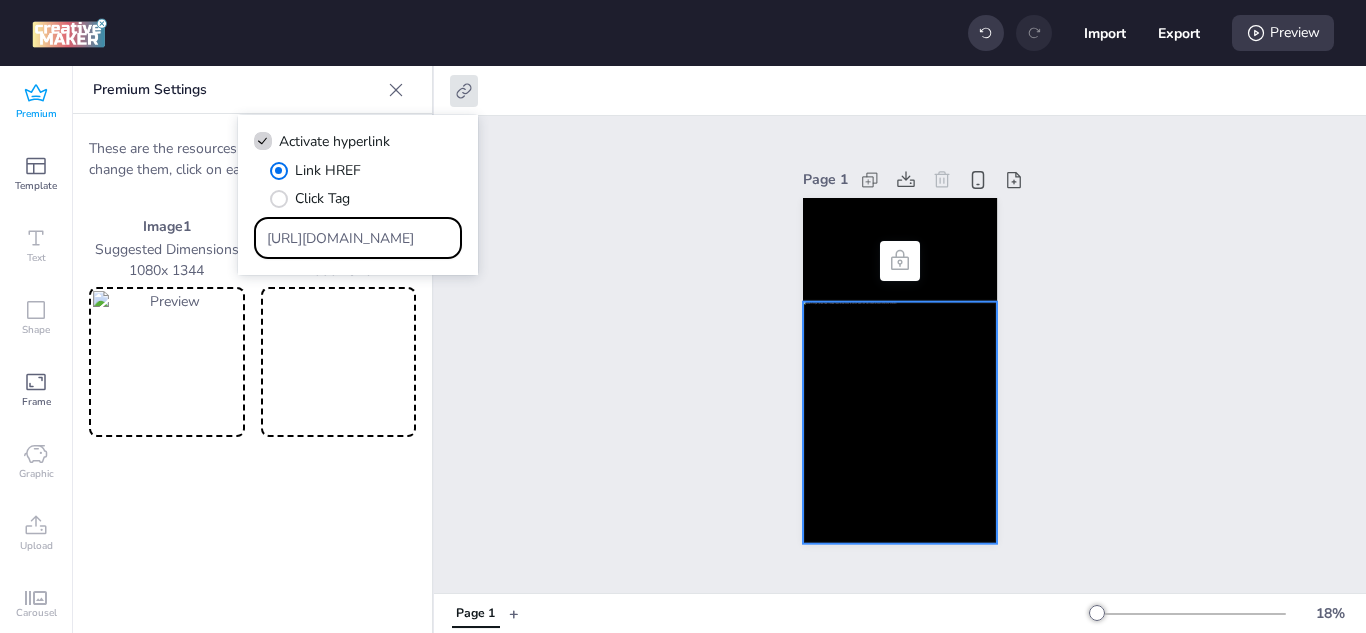 drag, startPoint x: 272, startPoint y: 242, endPoint x: 295, endPoint y: 238, distance: 23.345236 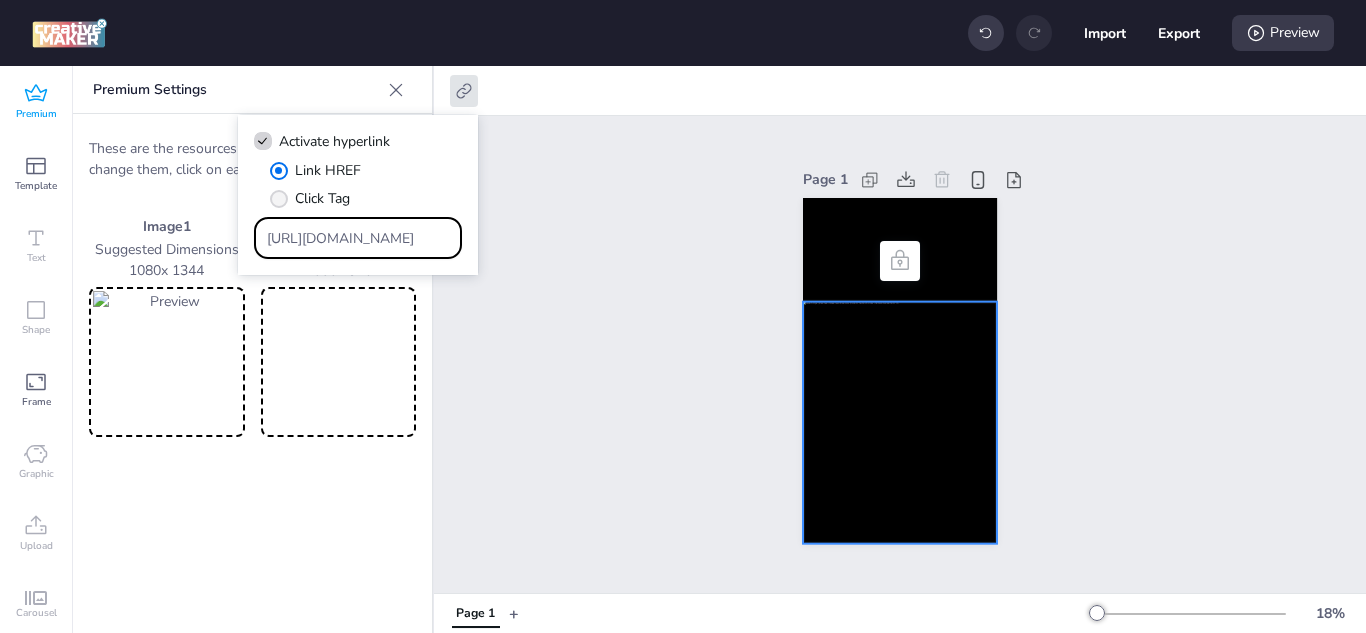 type on "[URL][DOMAIN_NAME]" 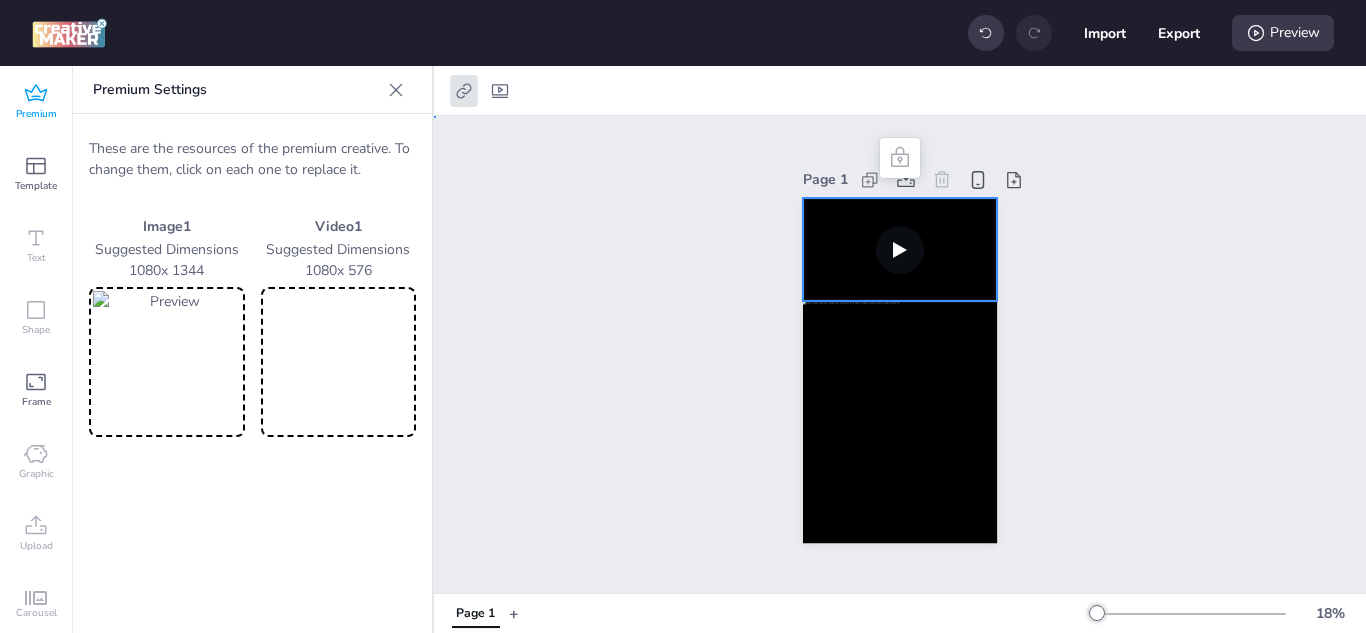 click at bounding box center (900, 250) 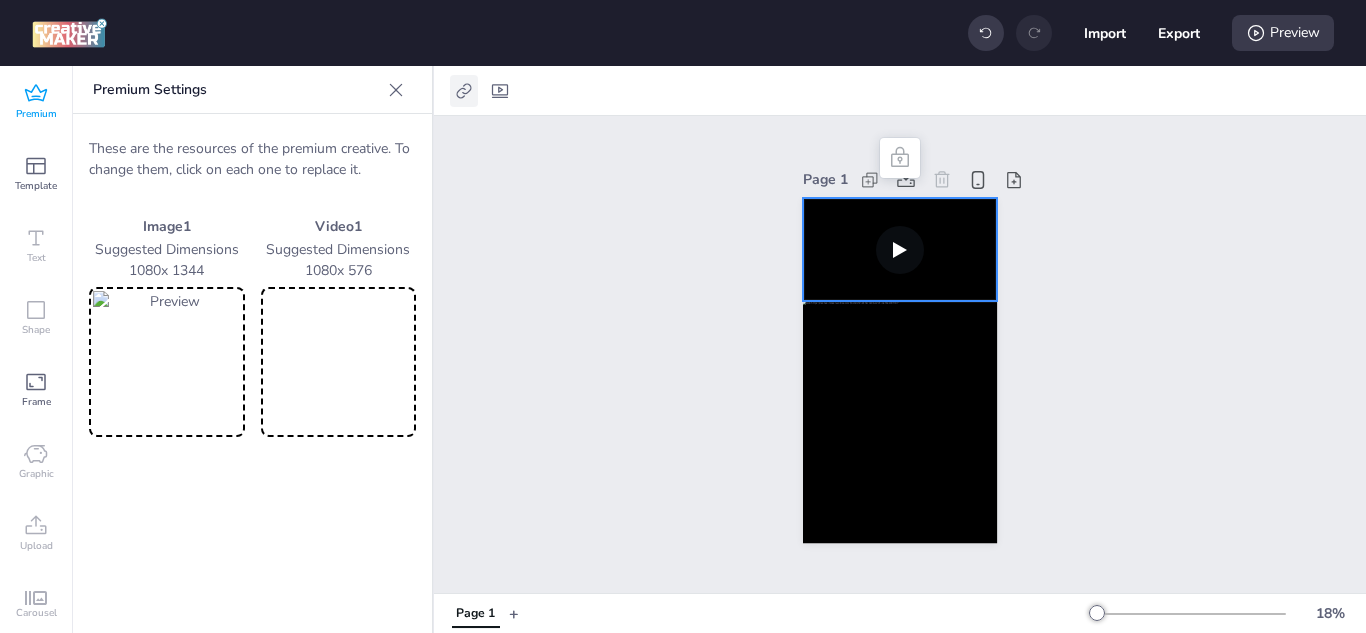 click 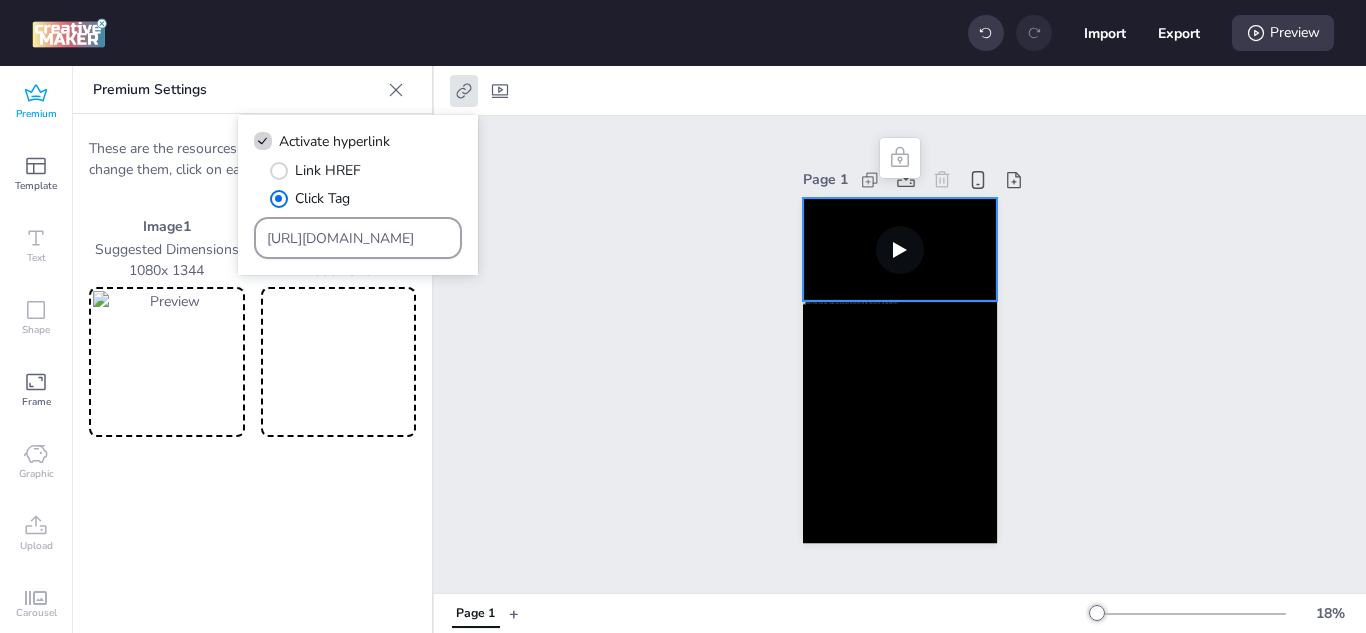 click on "[URL][DOMAIN_NAME]" at bounding box center (358, 238) 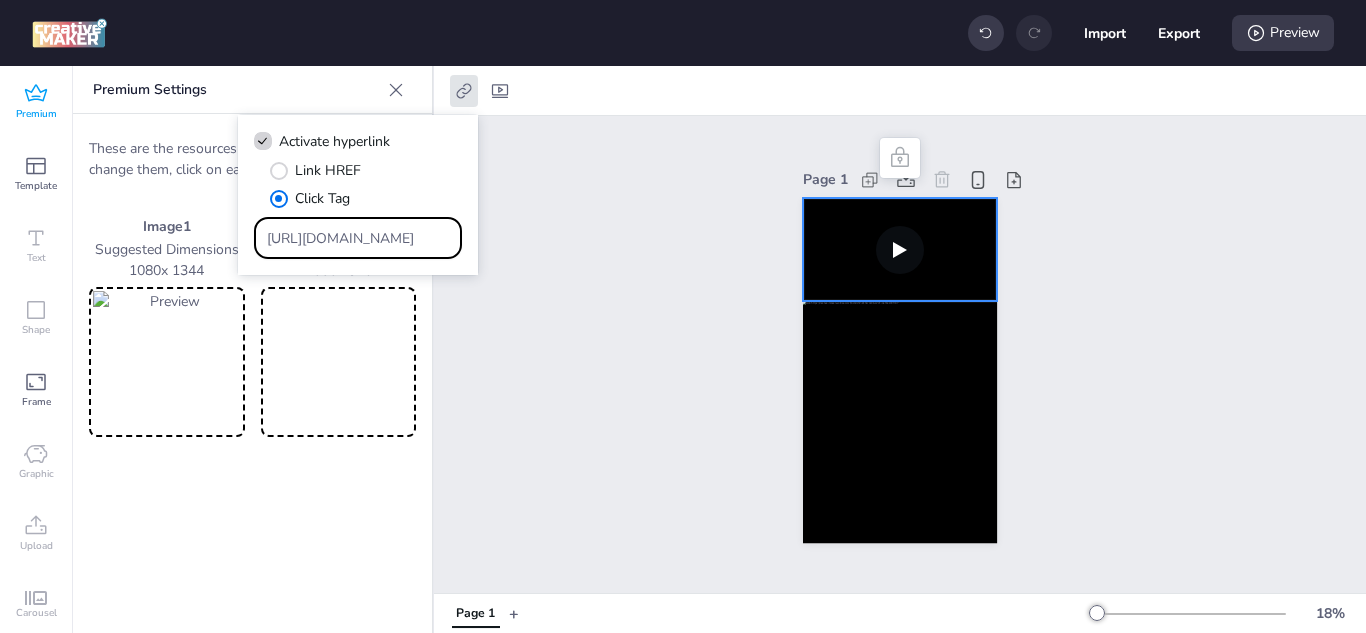 scroll, scrollTop: 0, scrollLeft: 0, axis: both 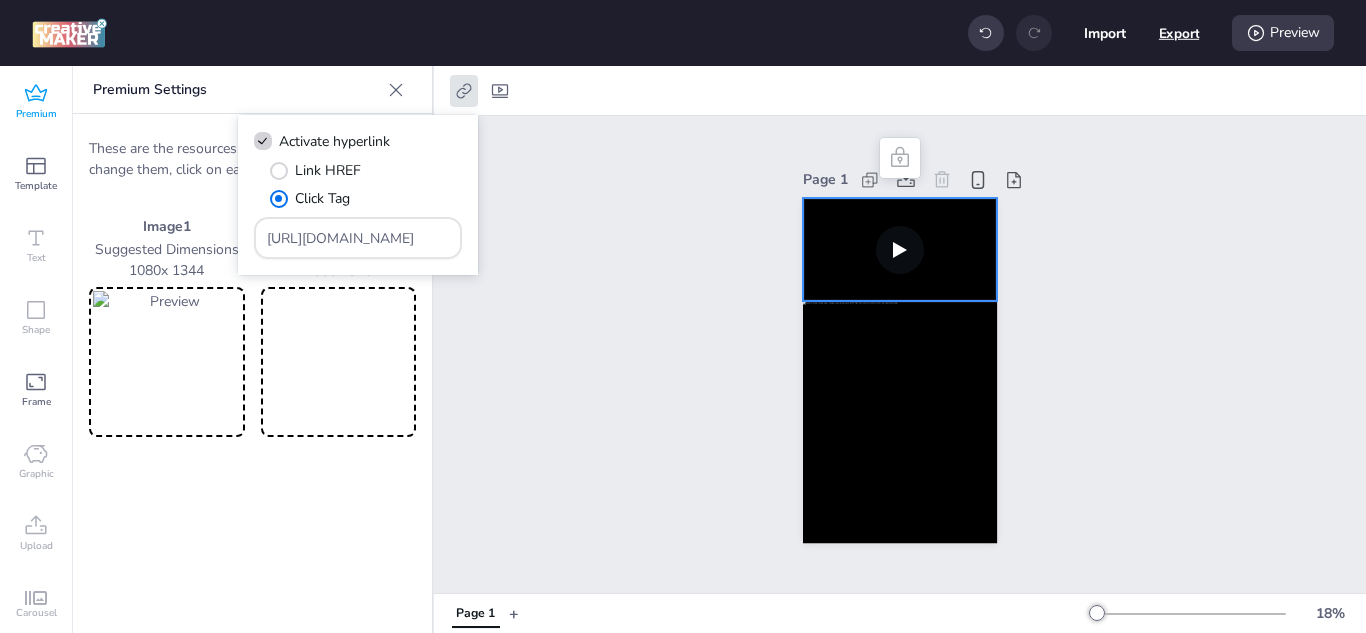 click on "Export" at bounding box center [1179, 33] 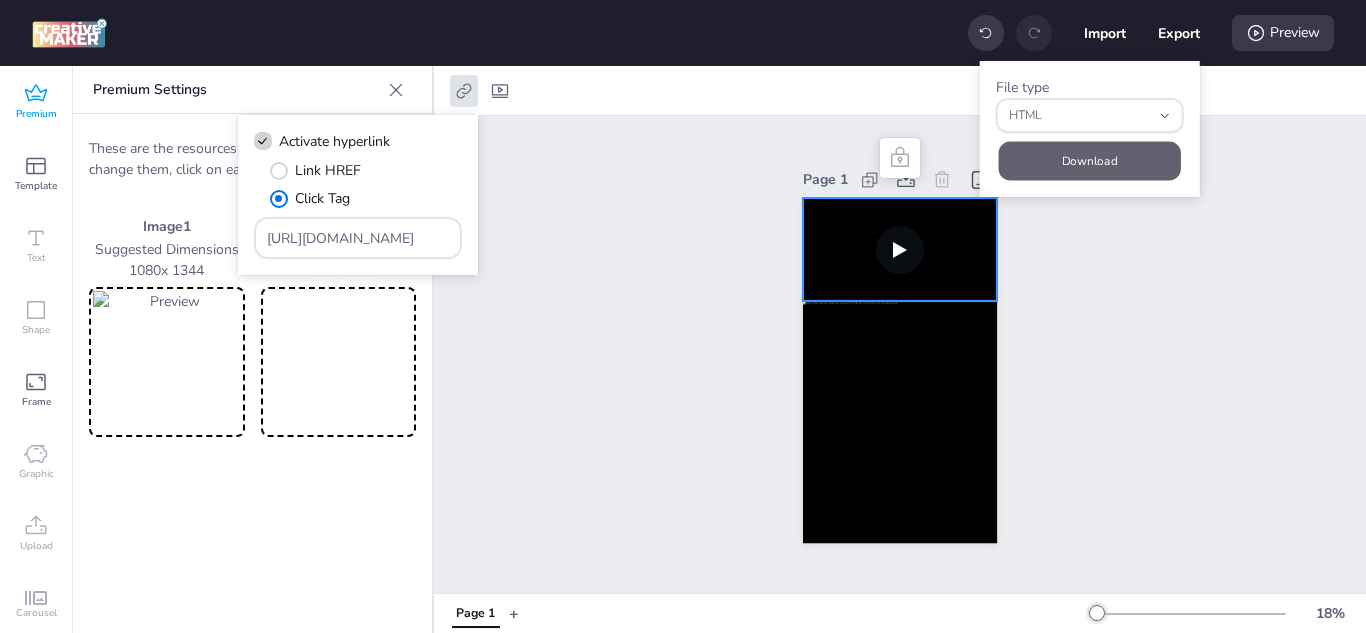 click on "Download" at bounding box center [1090, 161] 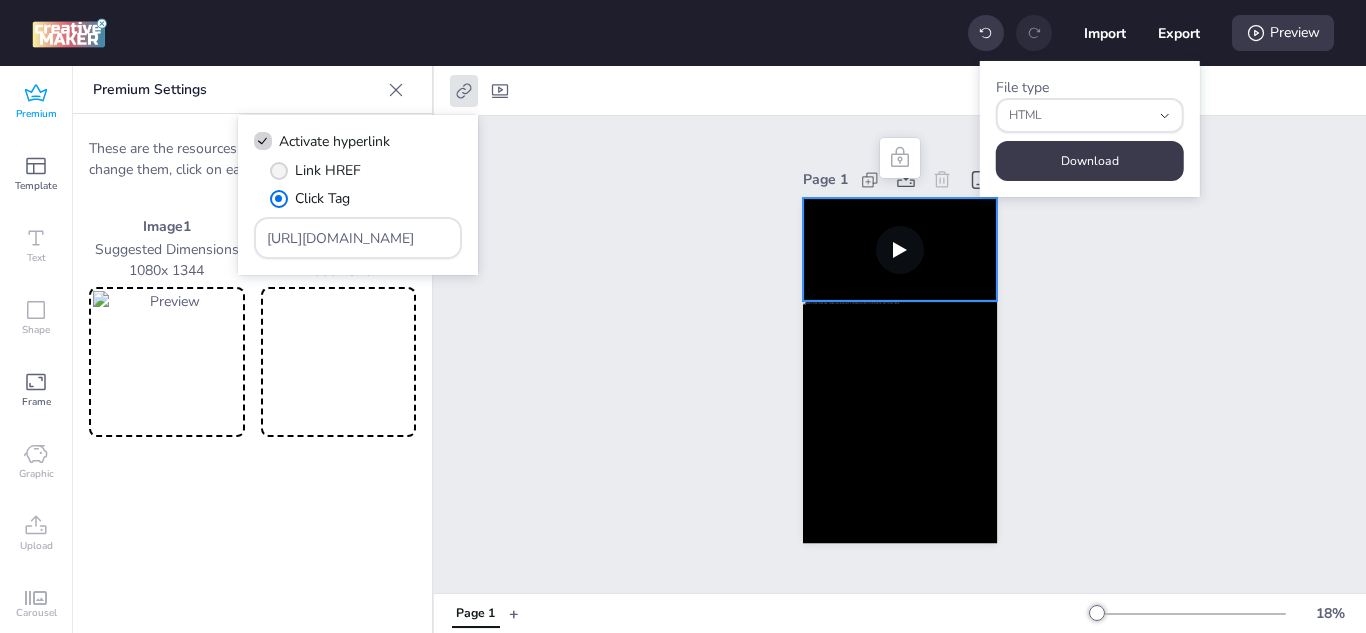 click at bounding box center [279, 171] 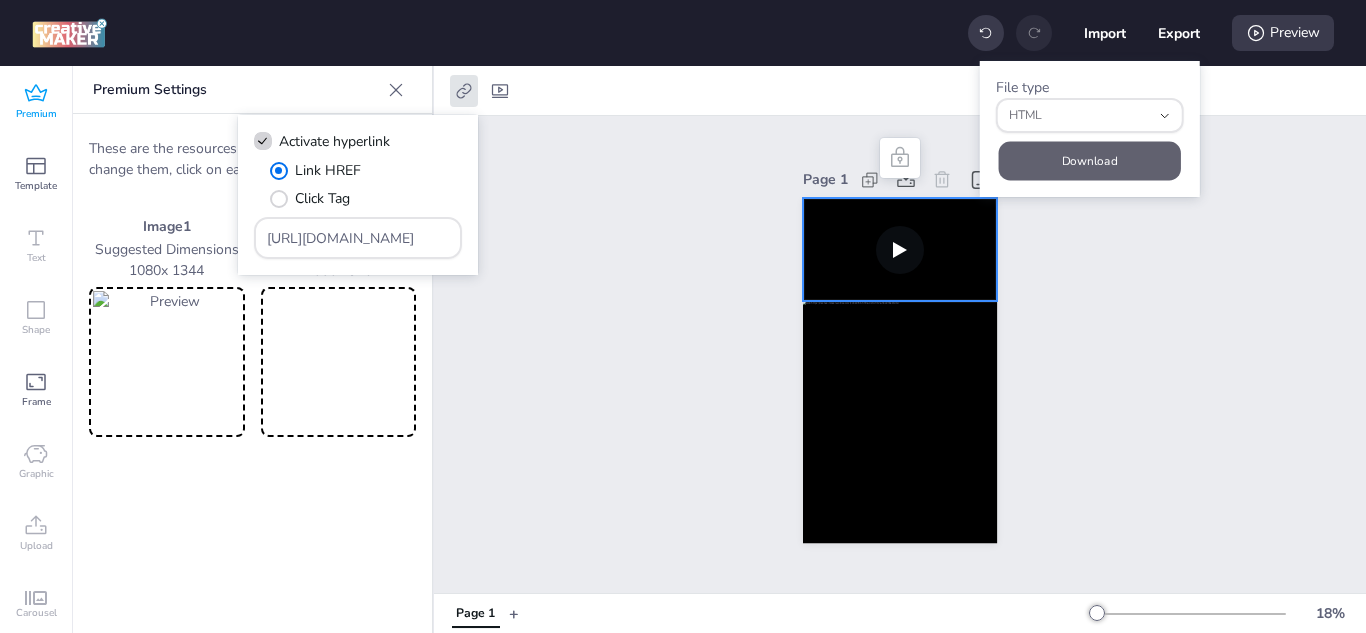 click on "Download" at bounding box center (1090, 161) 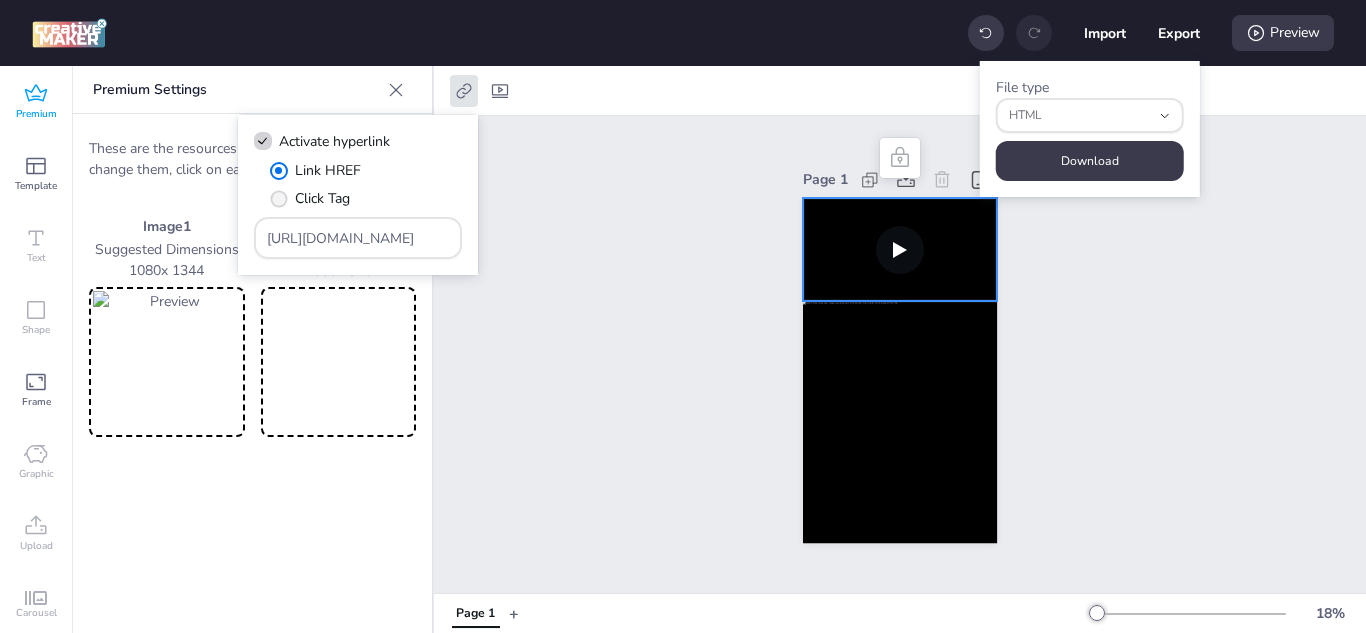 click at bounding box center (278, 198) 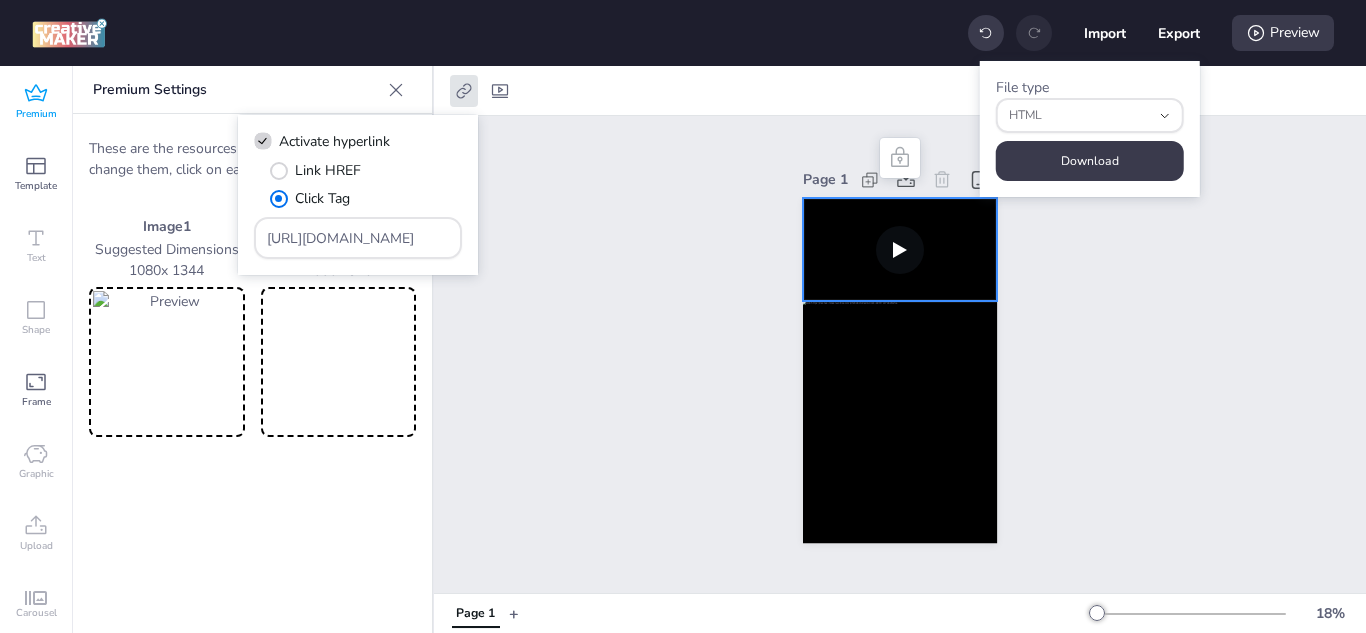 click 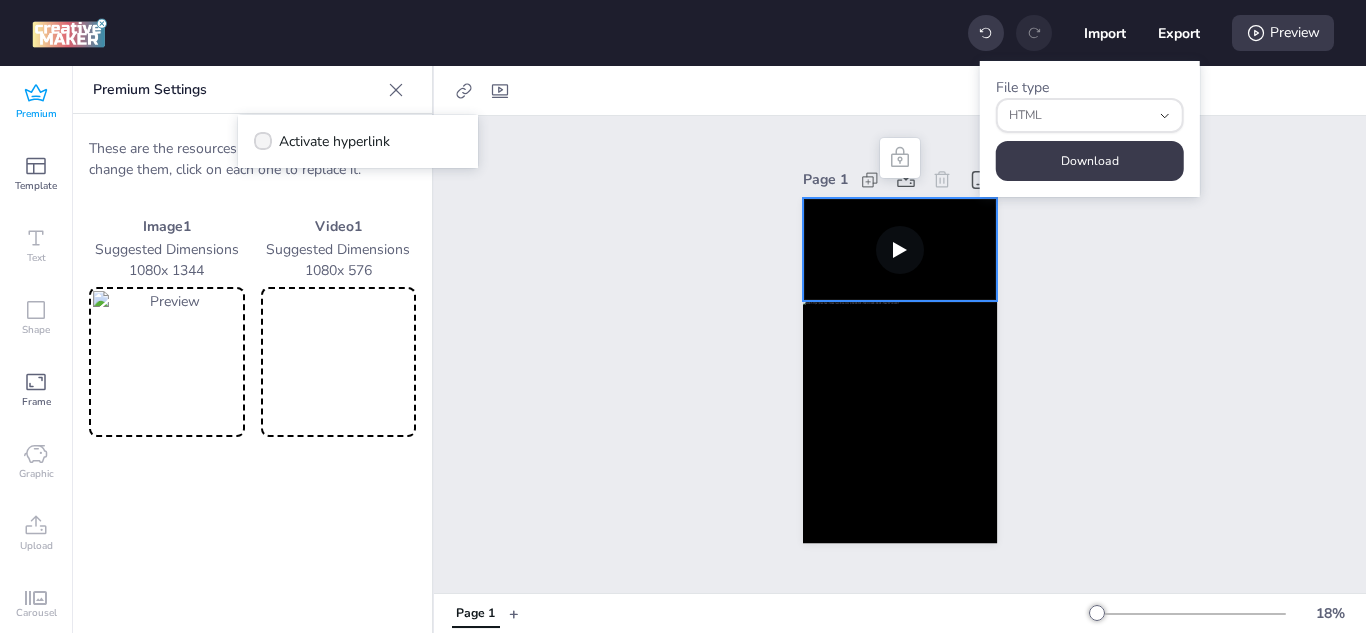 click 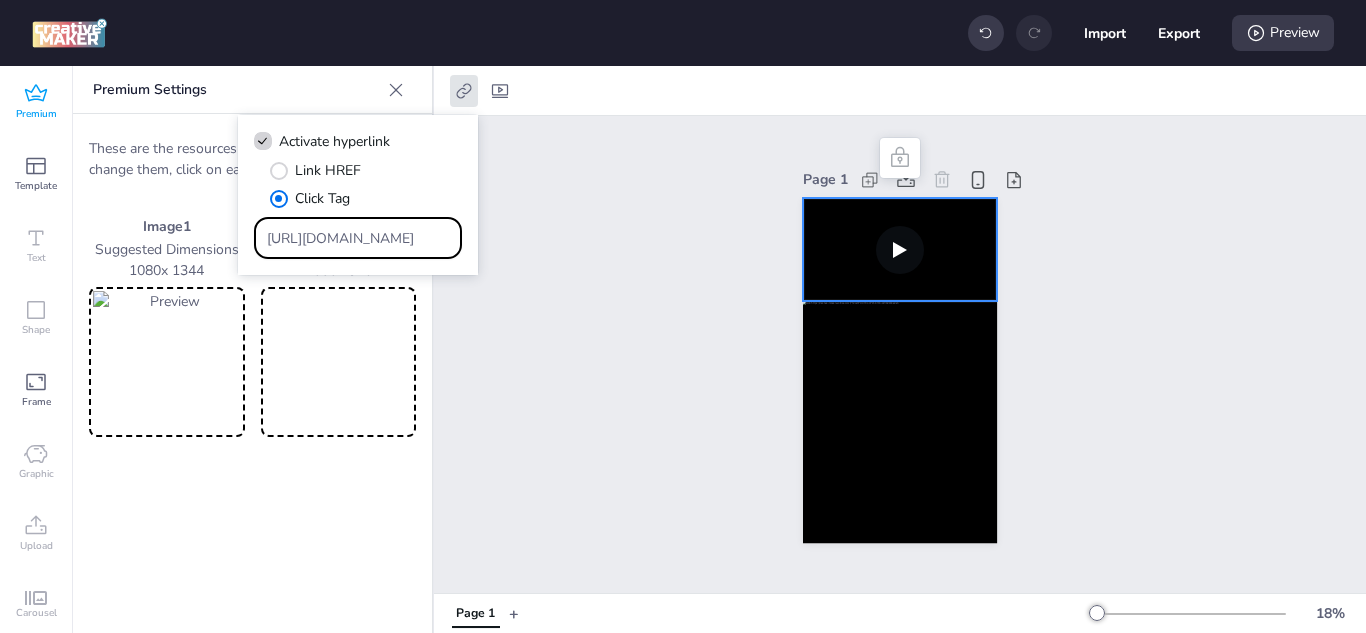 click on "[URL][DOMAIN_NAME]" at bounding box center [358, 238] 